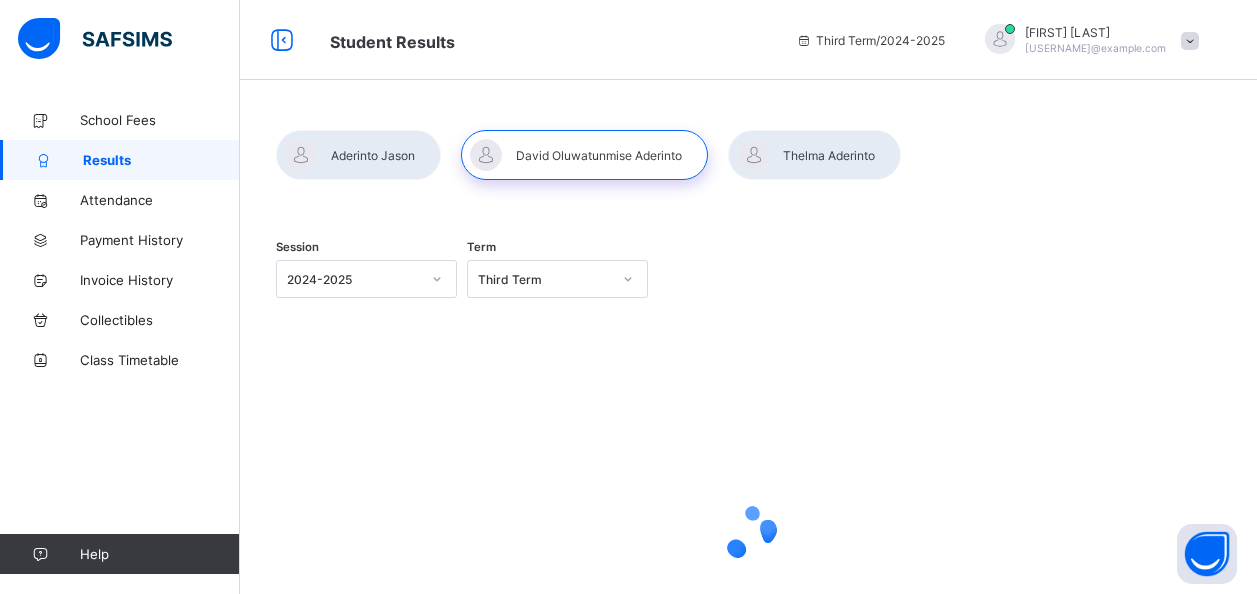scroll, scrollTop: 0, scrollLeft: 0, axis: both 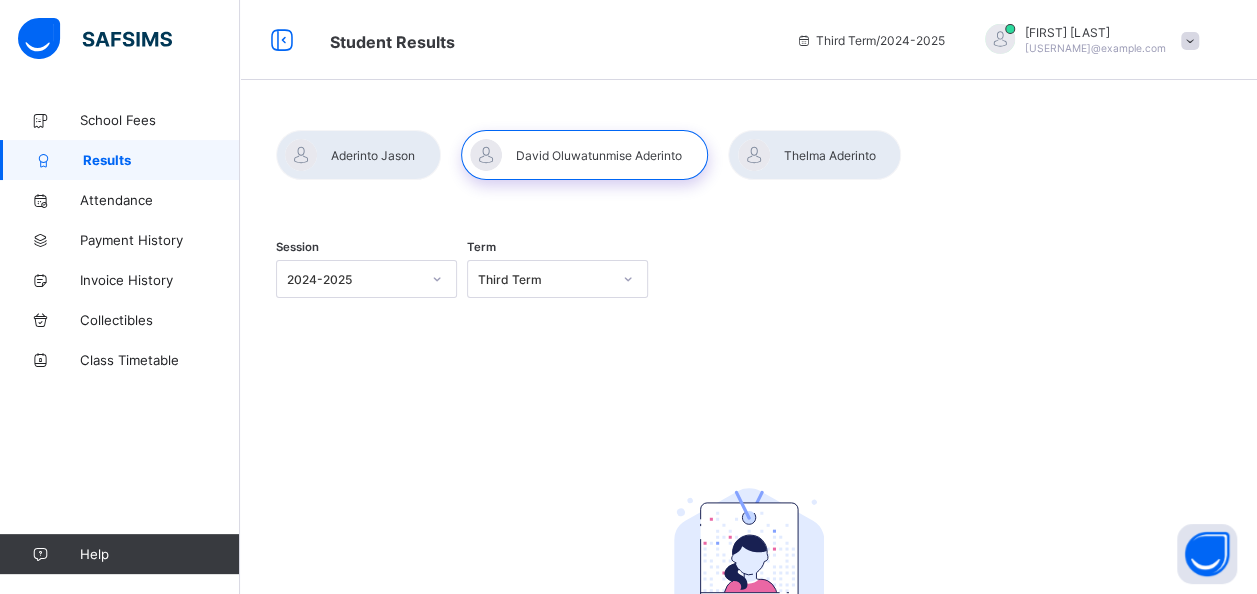click at bounding box center (584, 155) 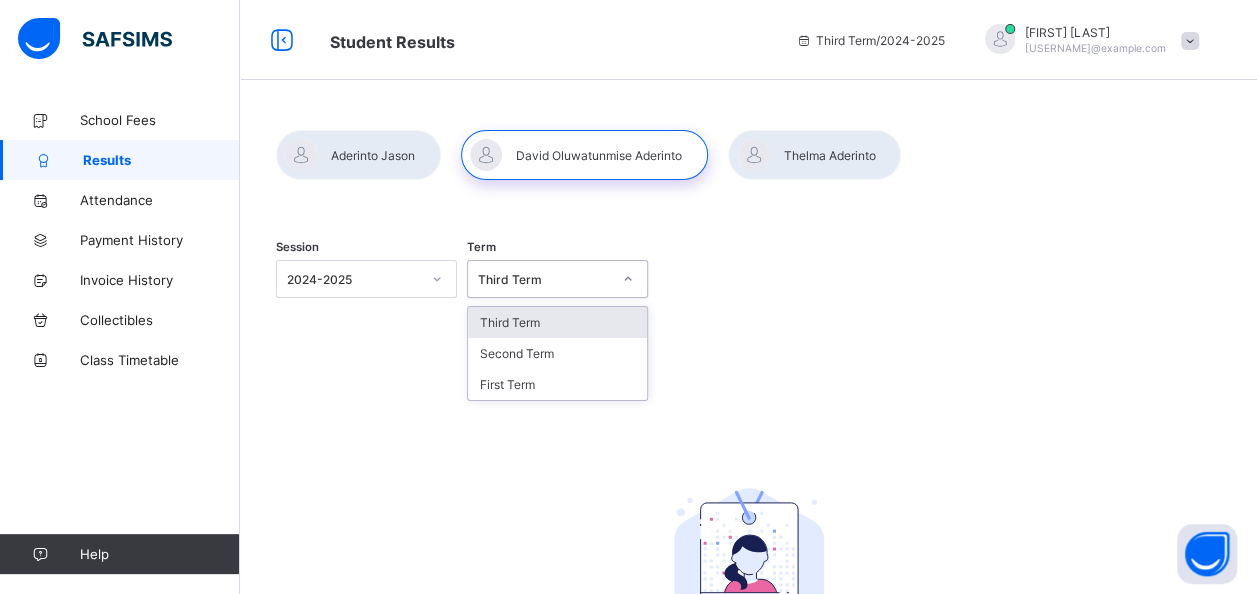 click 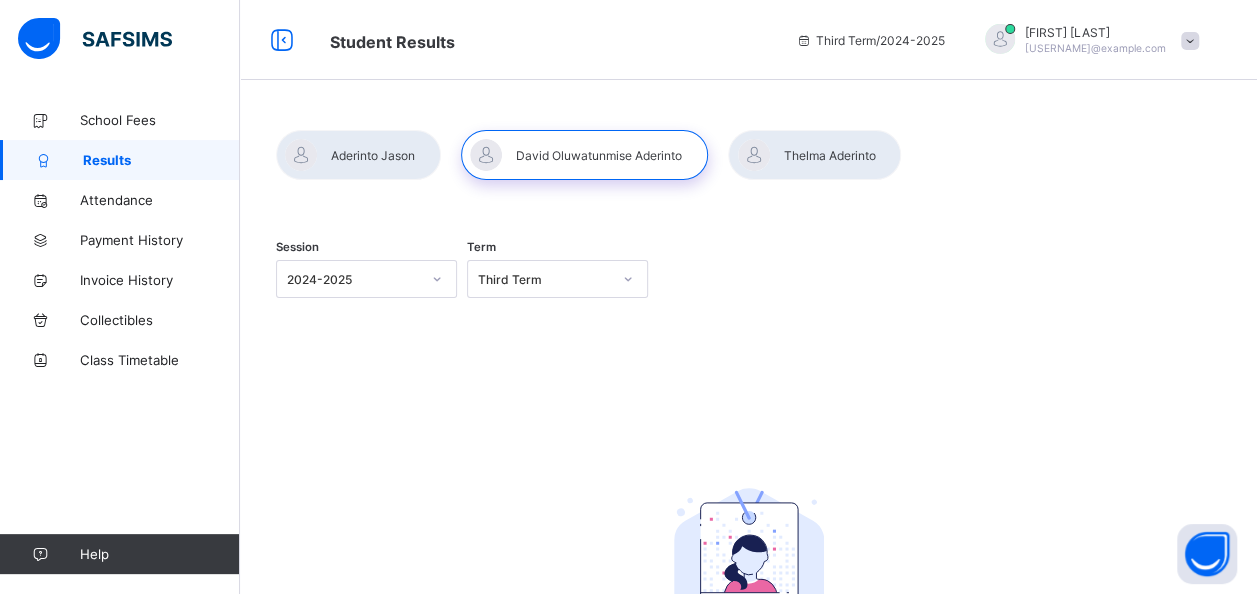 click at bounding box center (584, 155) 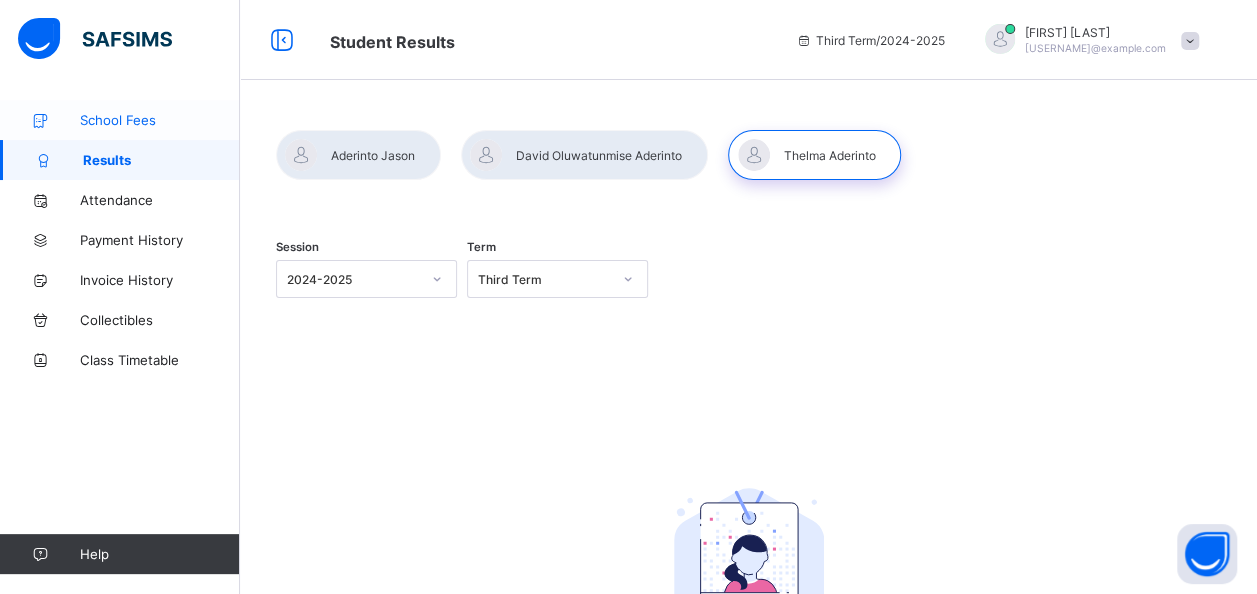 click on "School Fees" at bounding box center [120, 120] 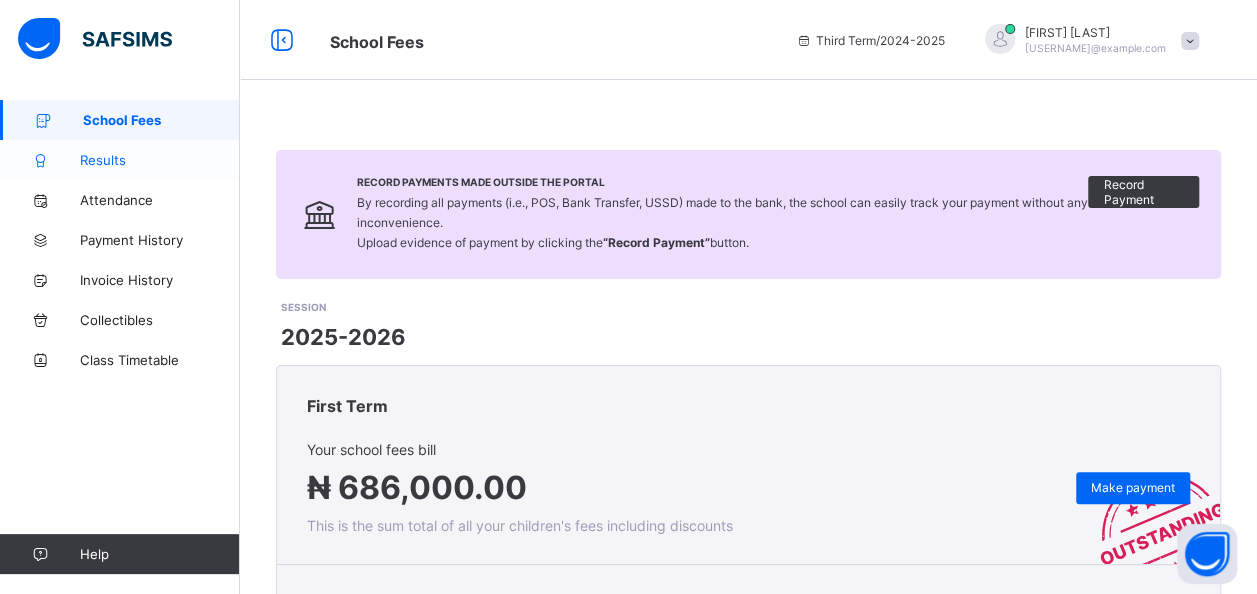 click on "Results" at bounding box center [160, 160] 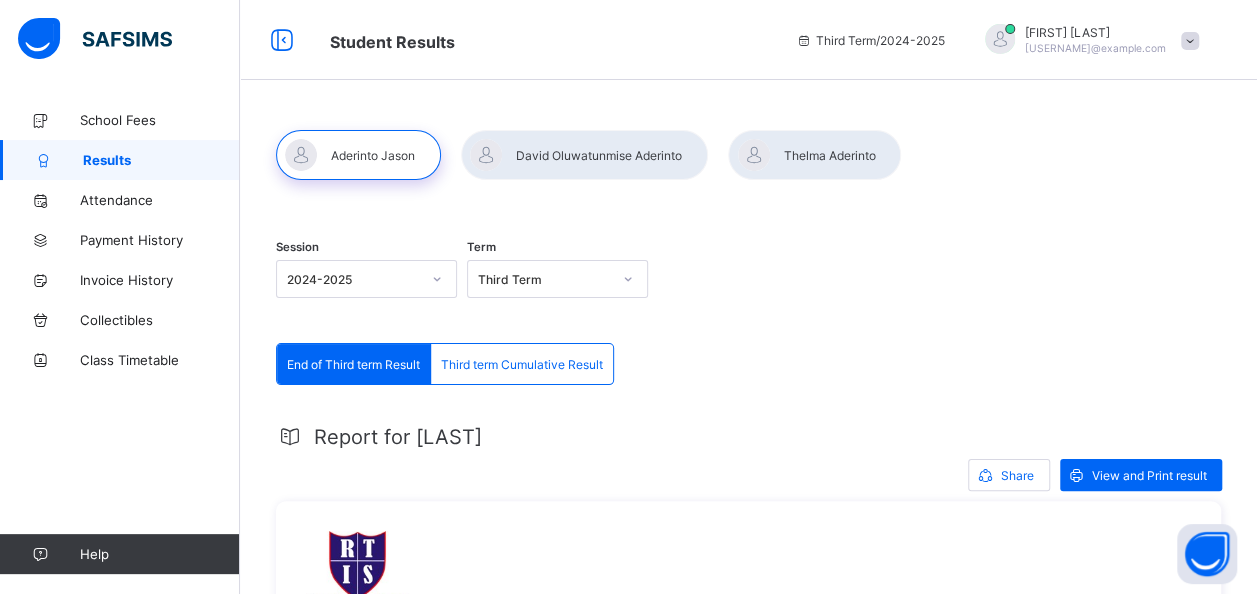 click on "Third term Cumulative Result" at bounding box center [522, 364] 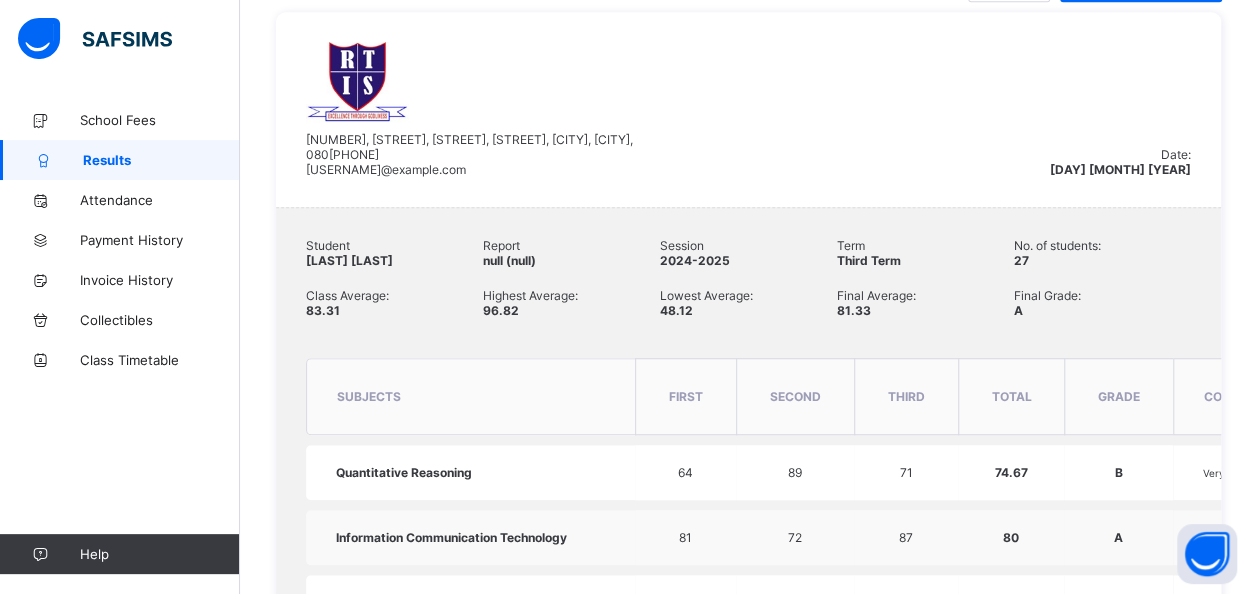 scroll, scrollTop: 498, scrollLeft: 0, axis: vertical 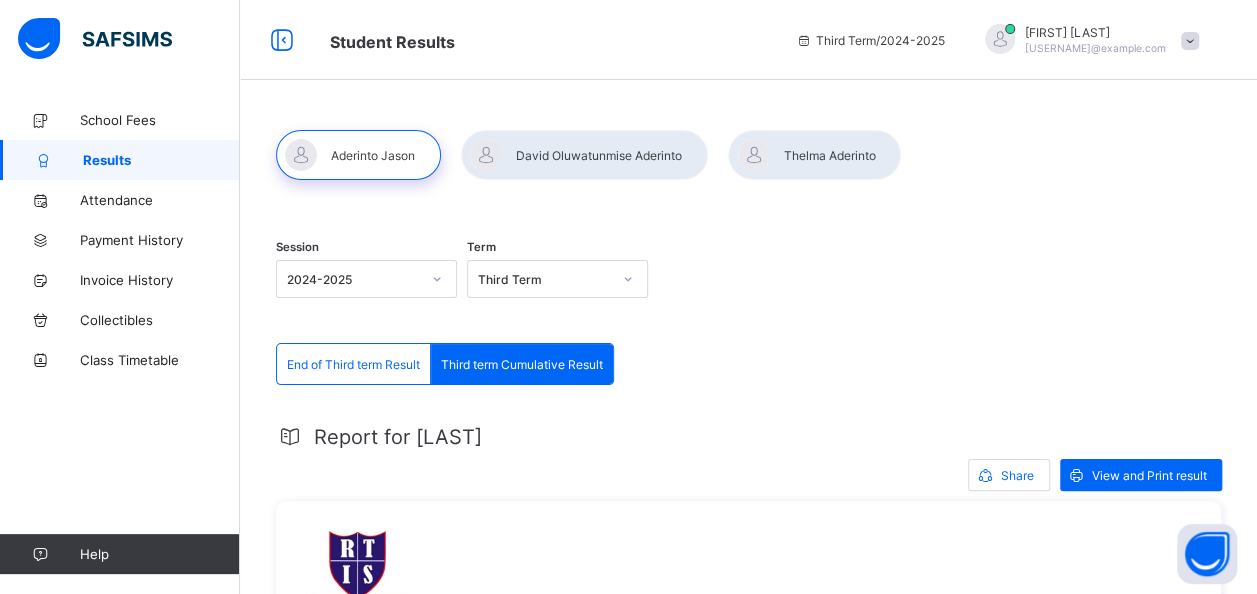 click at bounding box center (584, 155) 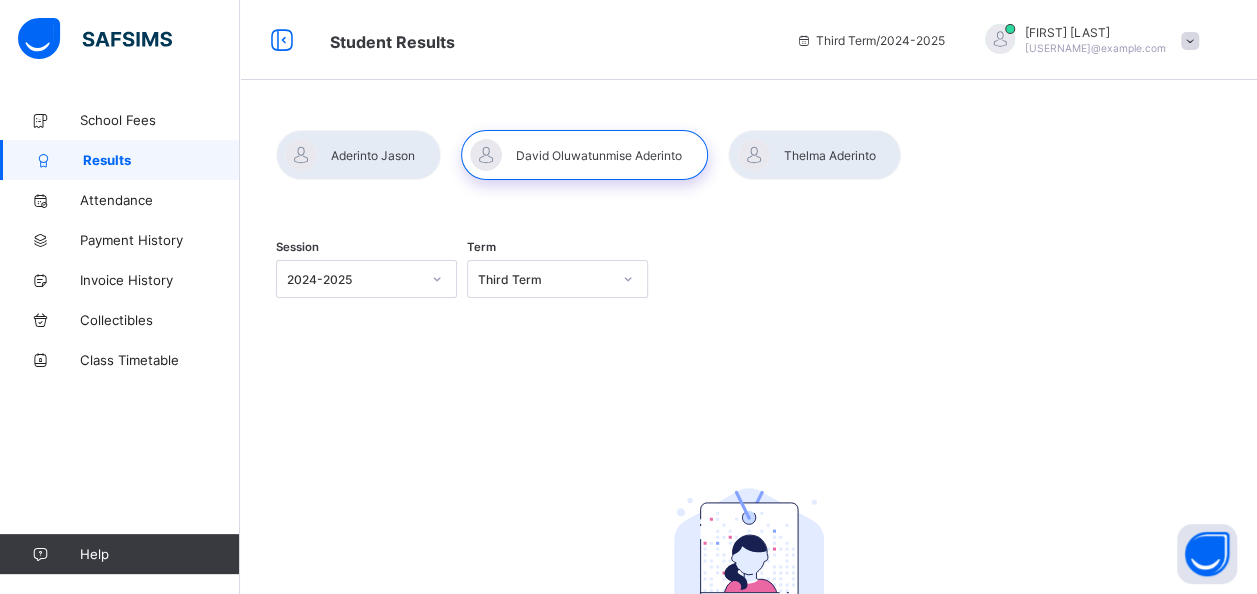click at bounding box center [814, 155] 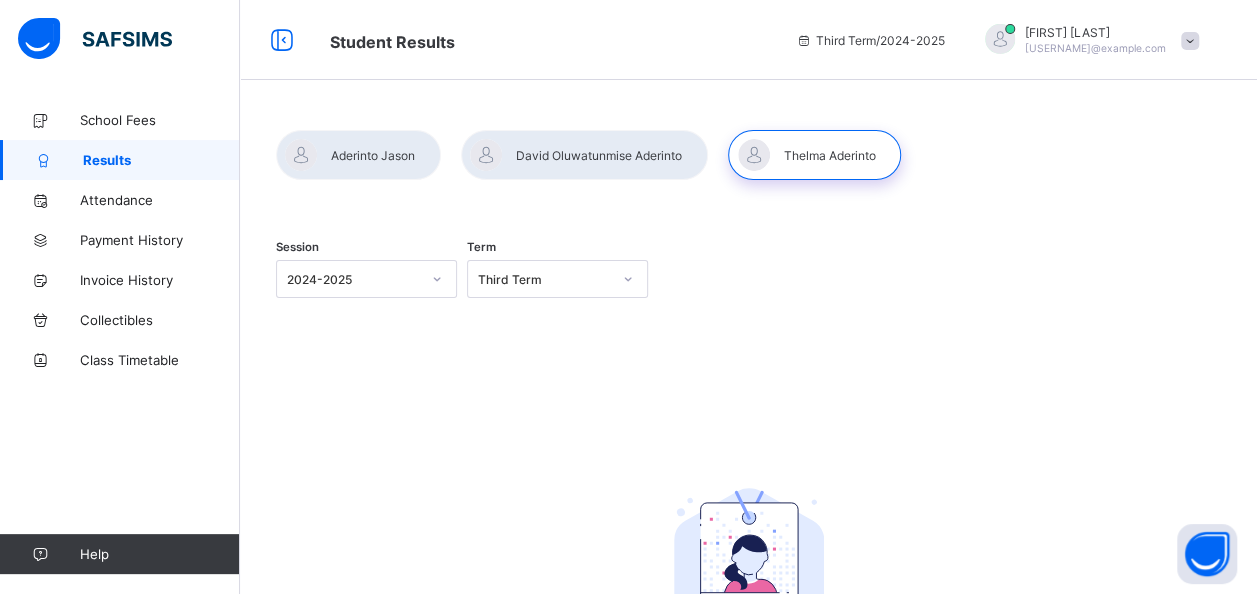 click at bounding box center (358, 155) 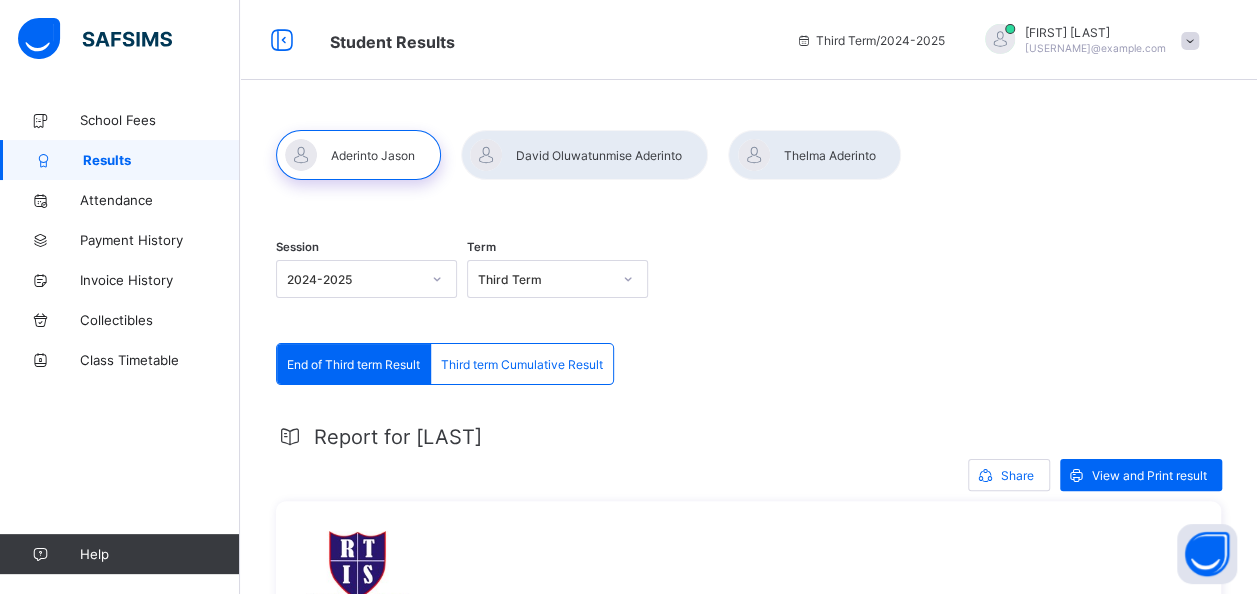 click on "Third term Cumulative Result" at bounding box center (522, 364) 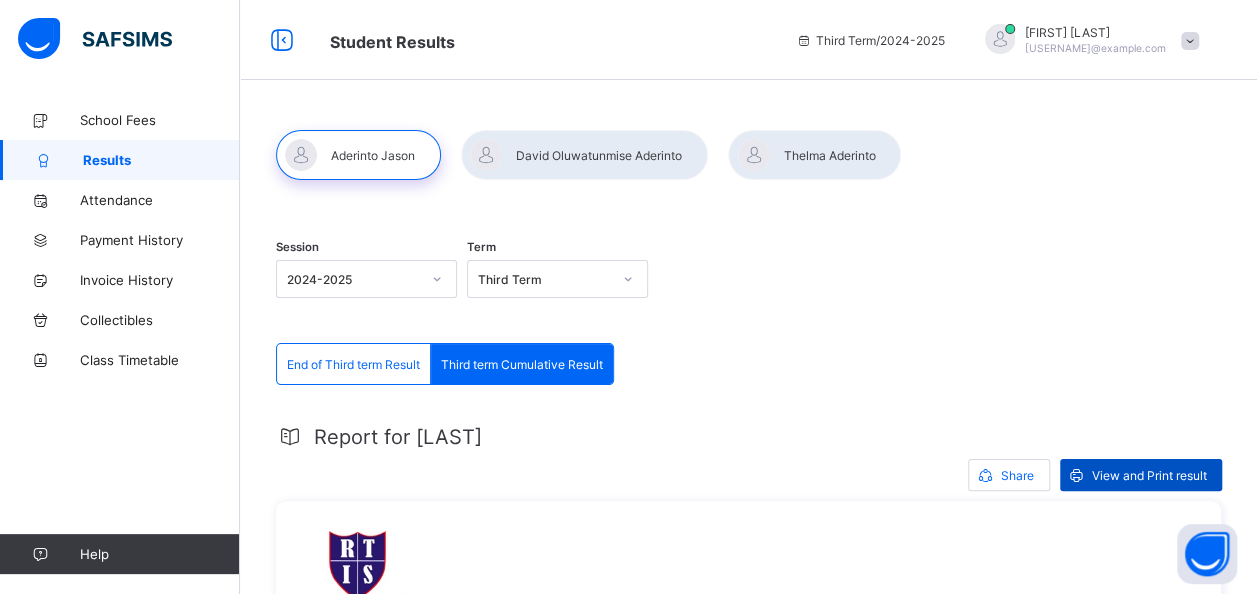 click on "View and Print result" at bounding box center [1149, 475] 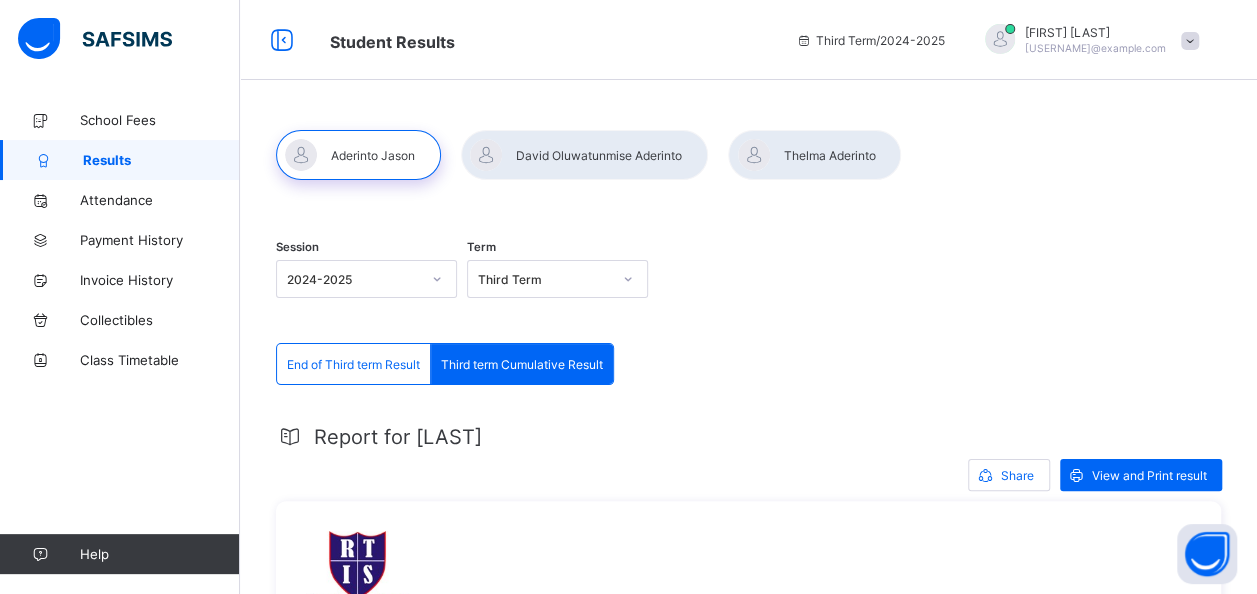 click at bounding box center (584, 155) 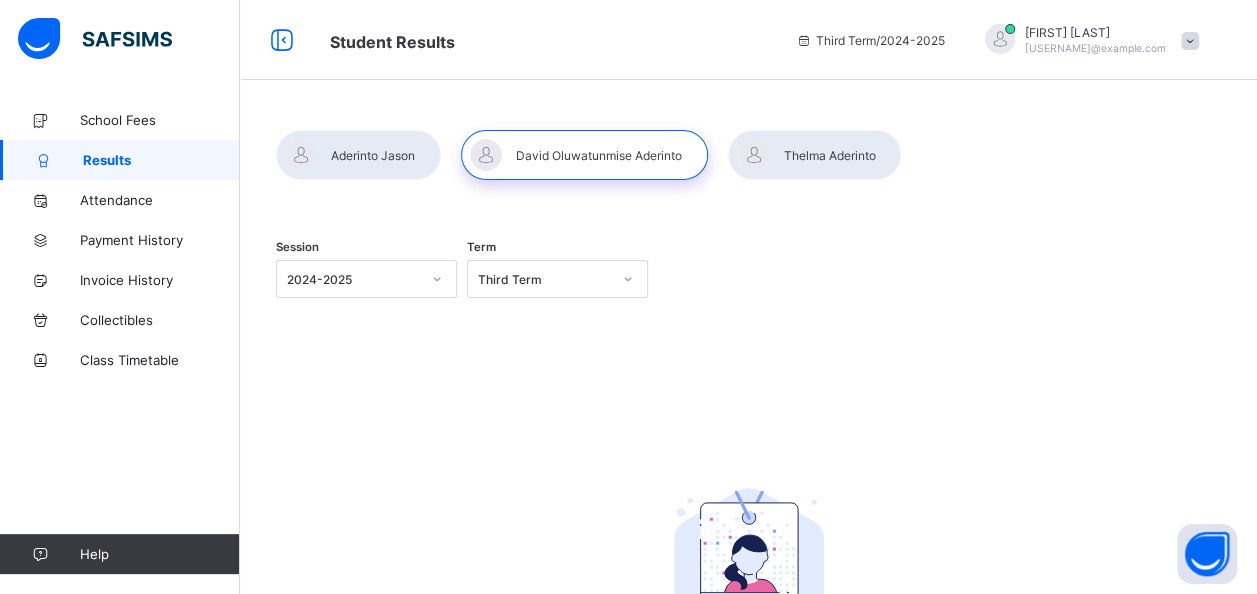 click at bounding box center [814, 155] 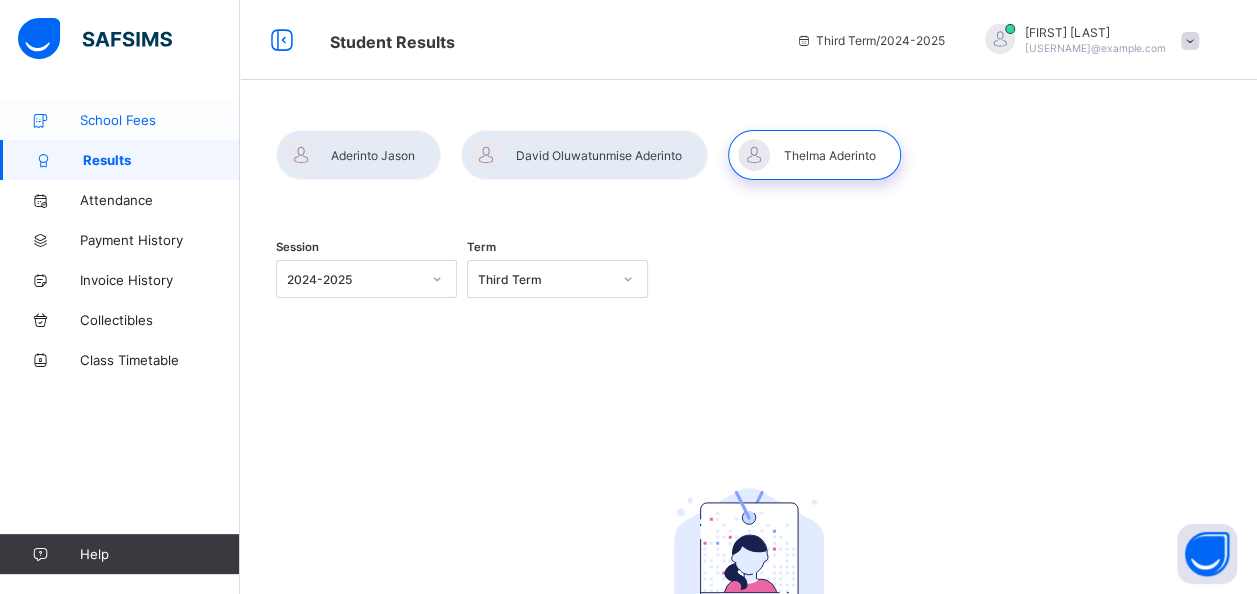 click on "School Fees" at bounding box center [160, 120] 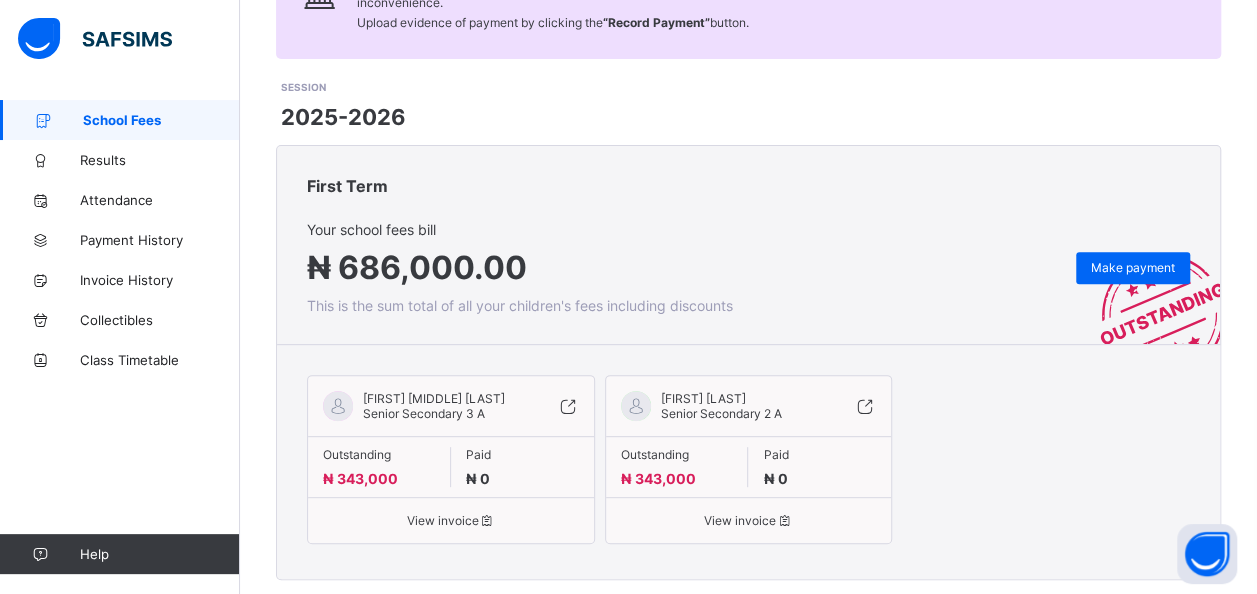scroll, scrollTop: 250, scrollLeft: 0, axis: vertical 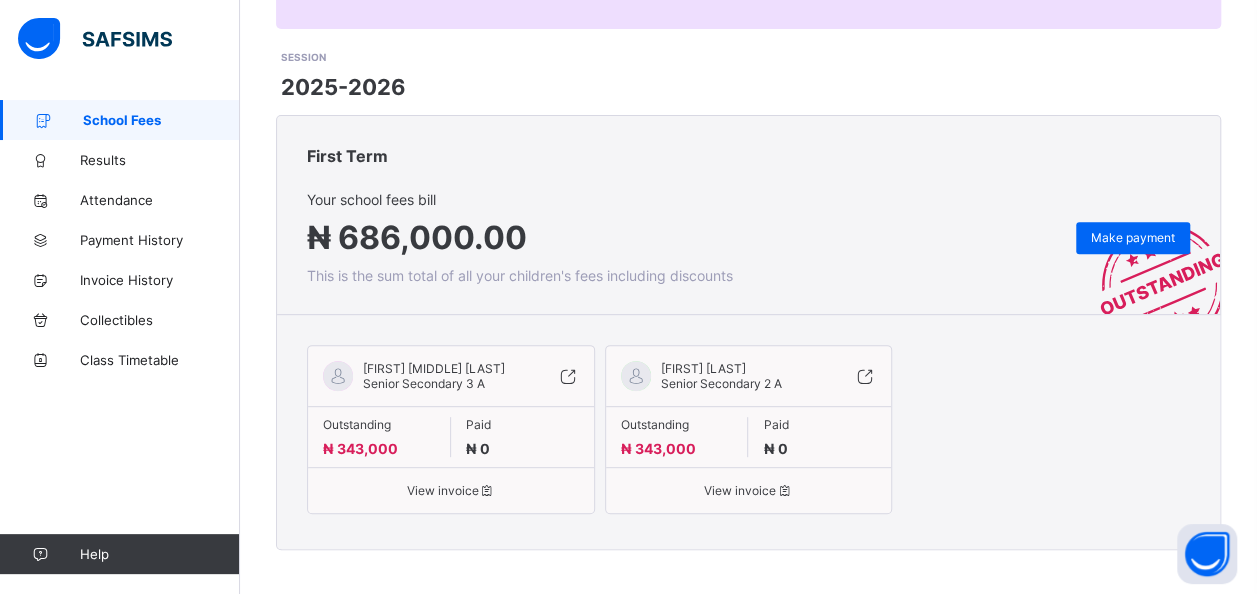 click on "Senior Secondary 2 A" at bounding box center [721, 383] 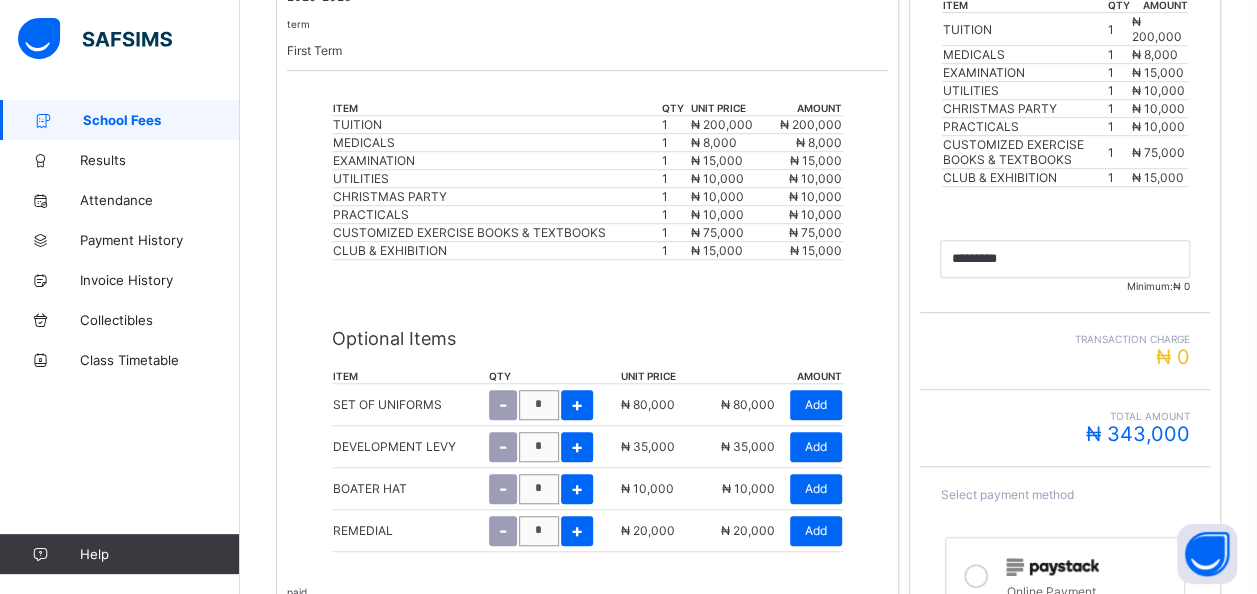scroll, scrollTop: 0, scrollLeft: 0, axis: both 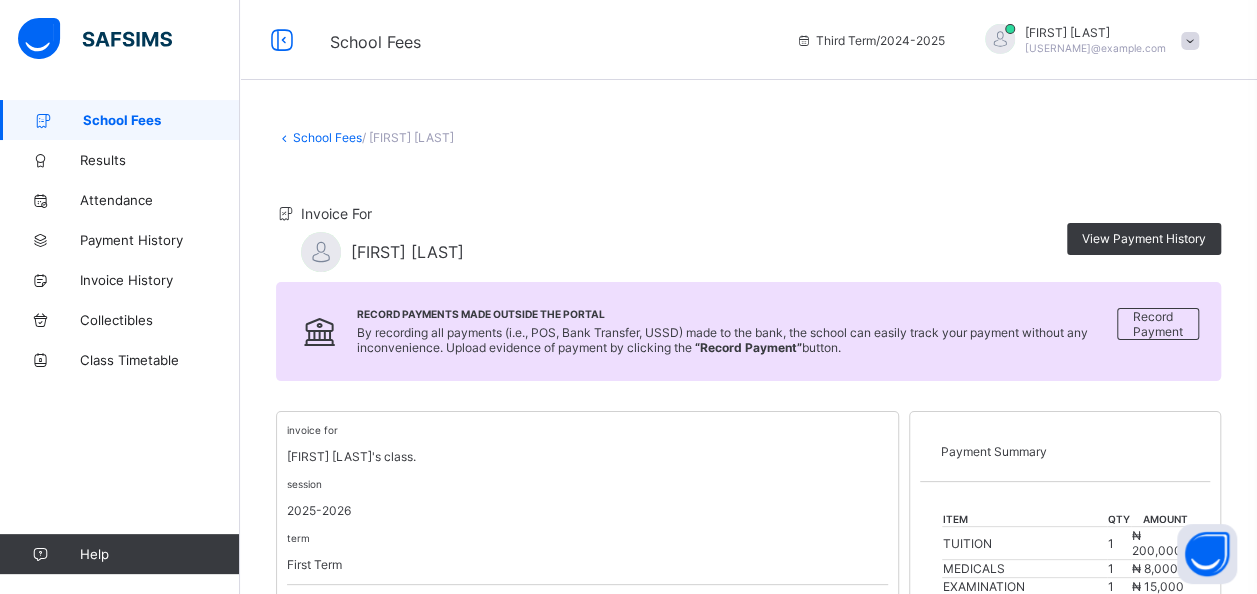 click on "School Fees" at bounding box center [161, 120] 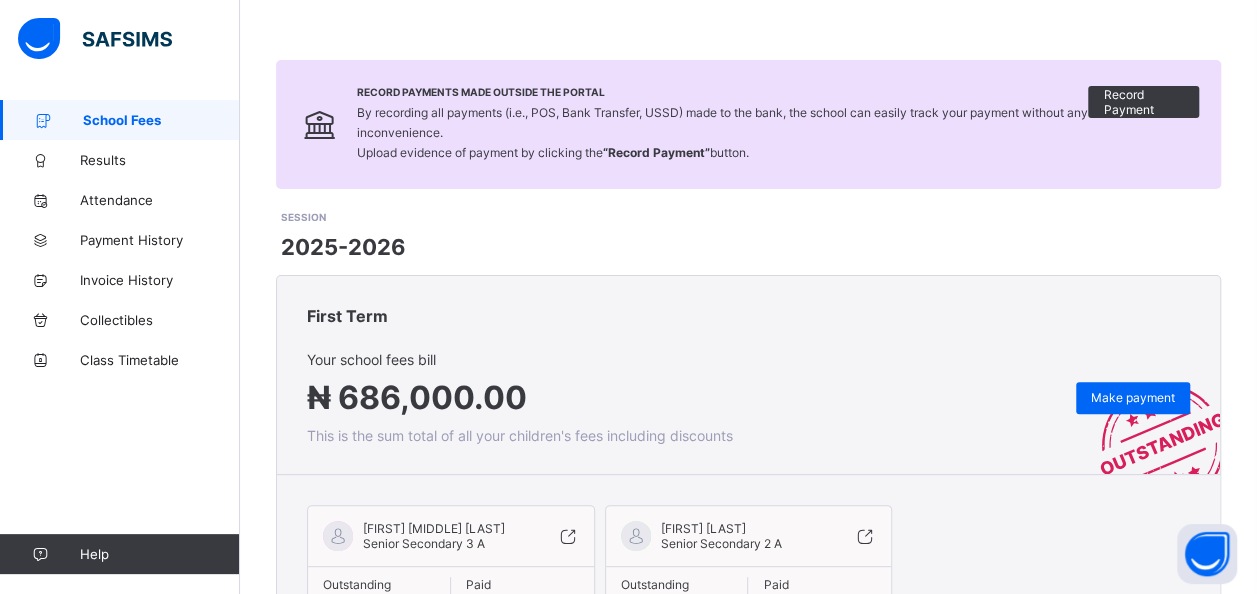 scroll, scrollTop: 68, scrollLeft: 0, axis: vertical 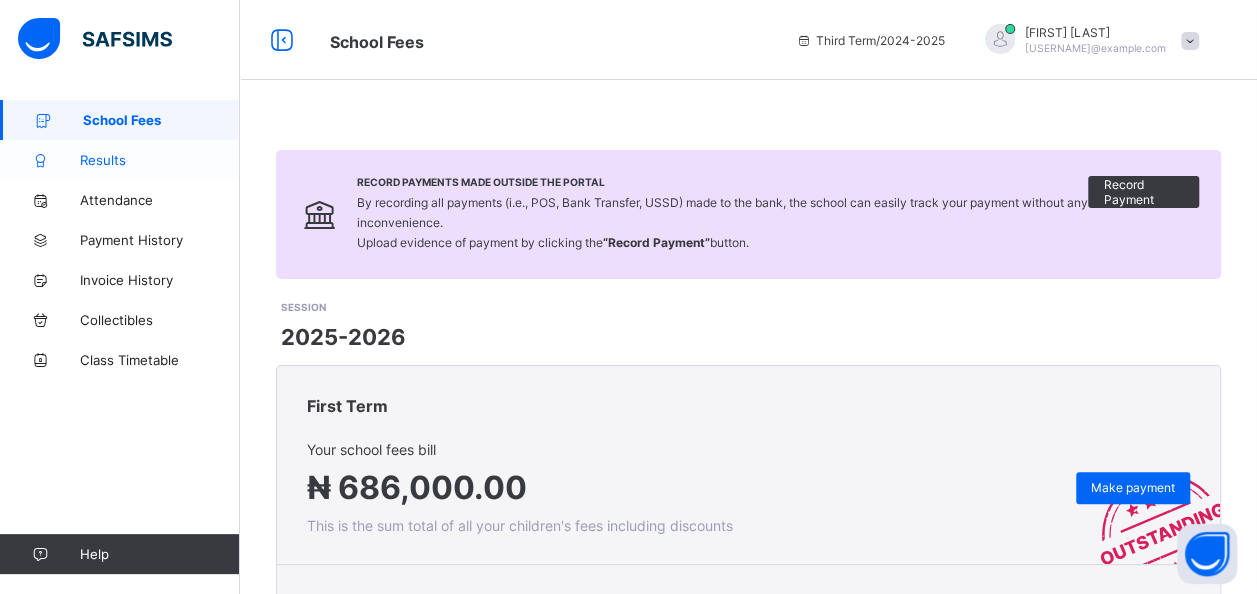 click on "Results" at bounding box center (160, 160) 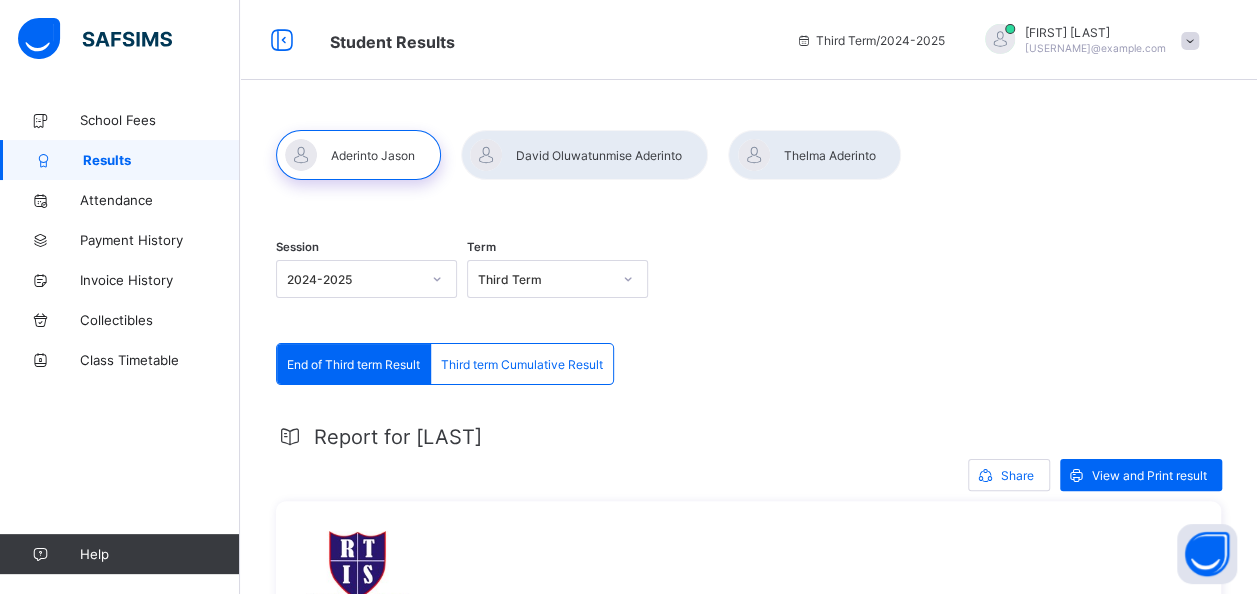 click on "End of Third term Result" at bounding box center [353, 364] 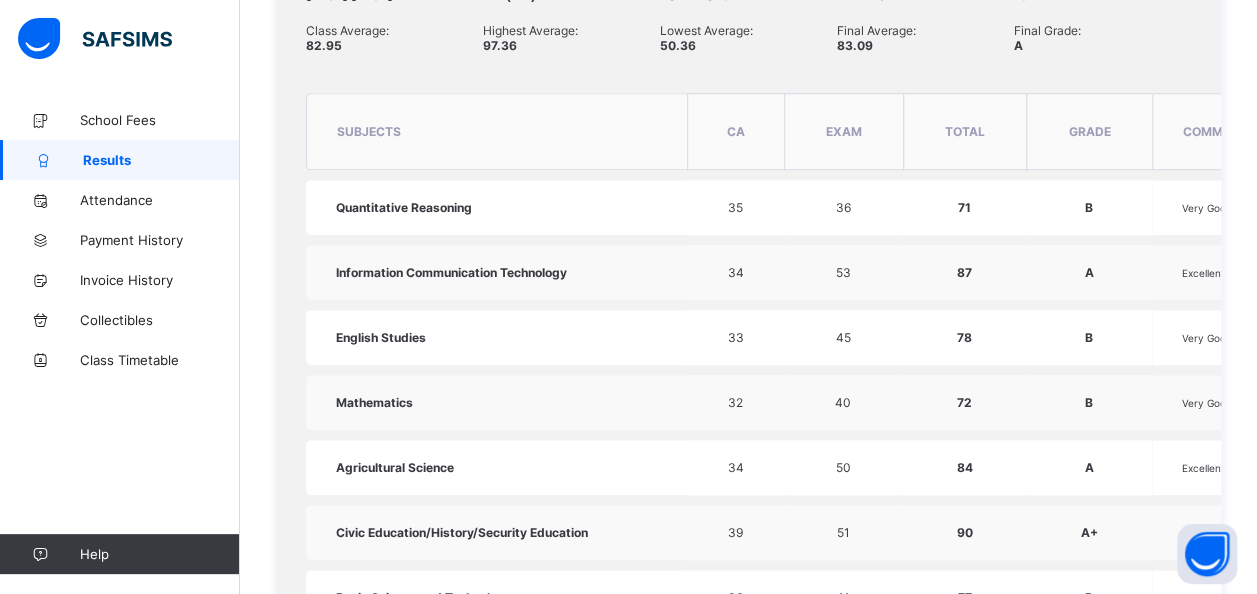 scroll, scrollTop: 769, scrollLeft: 0, axis: vertical 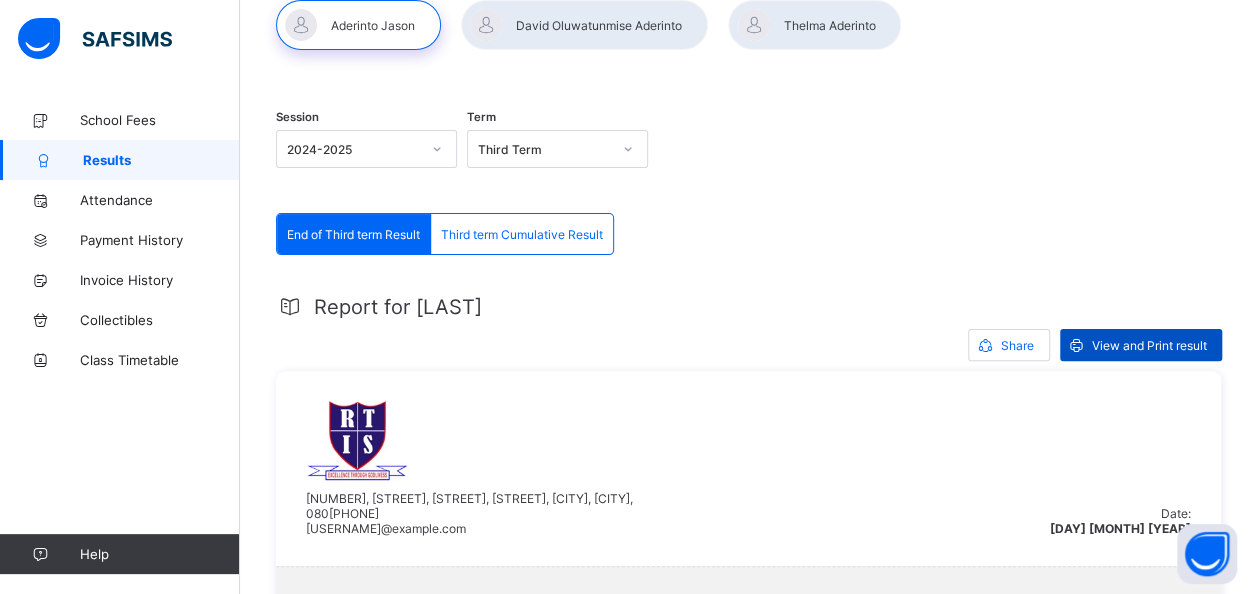 click on "View and Print result" at bounding box center [1149, 345] 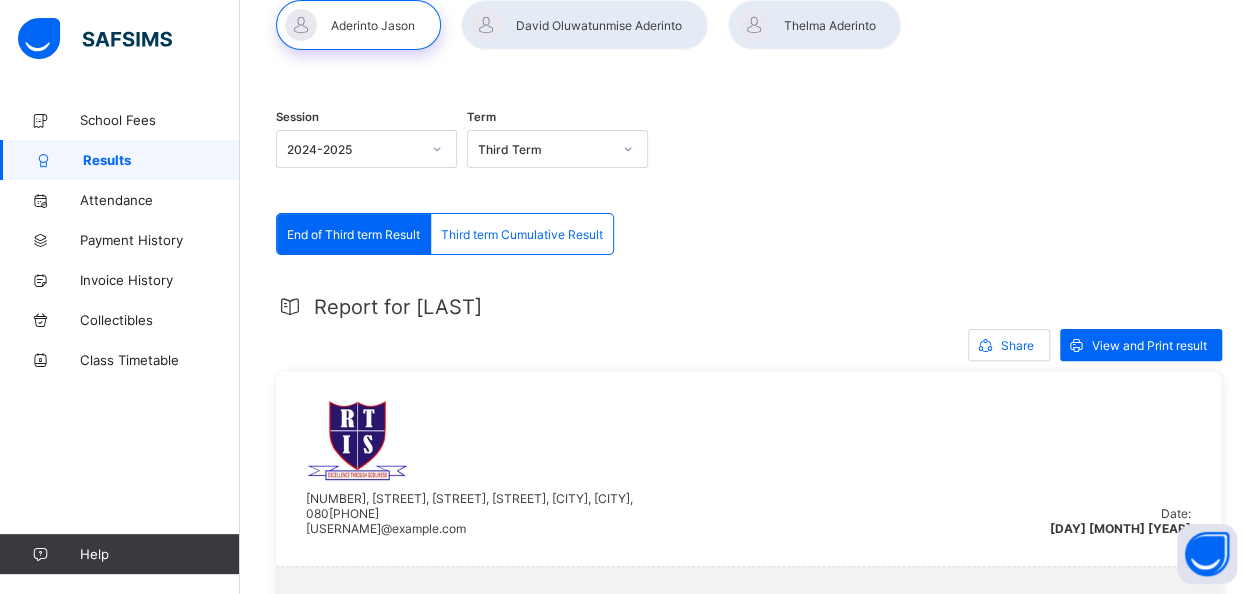 click on "Results" at bounding box center (120, 160) 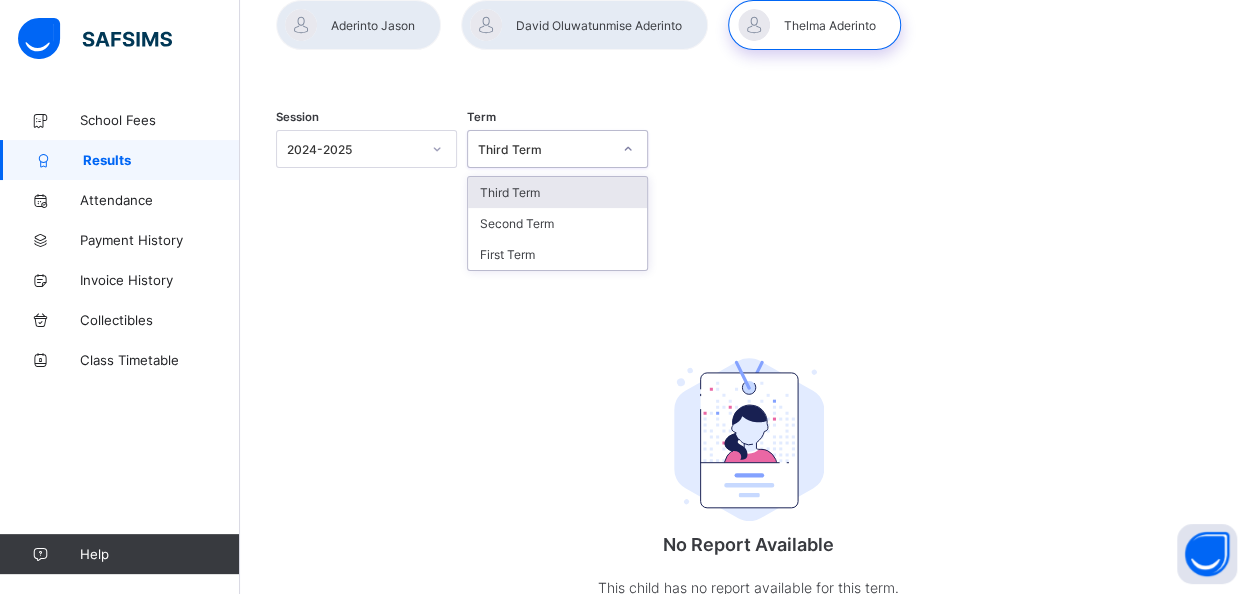 click at bounding box center [628, 149] 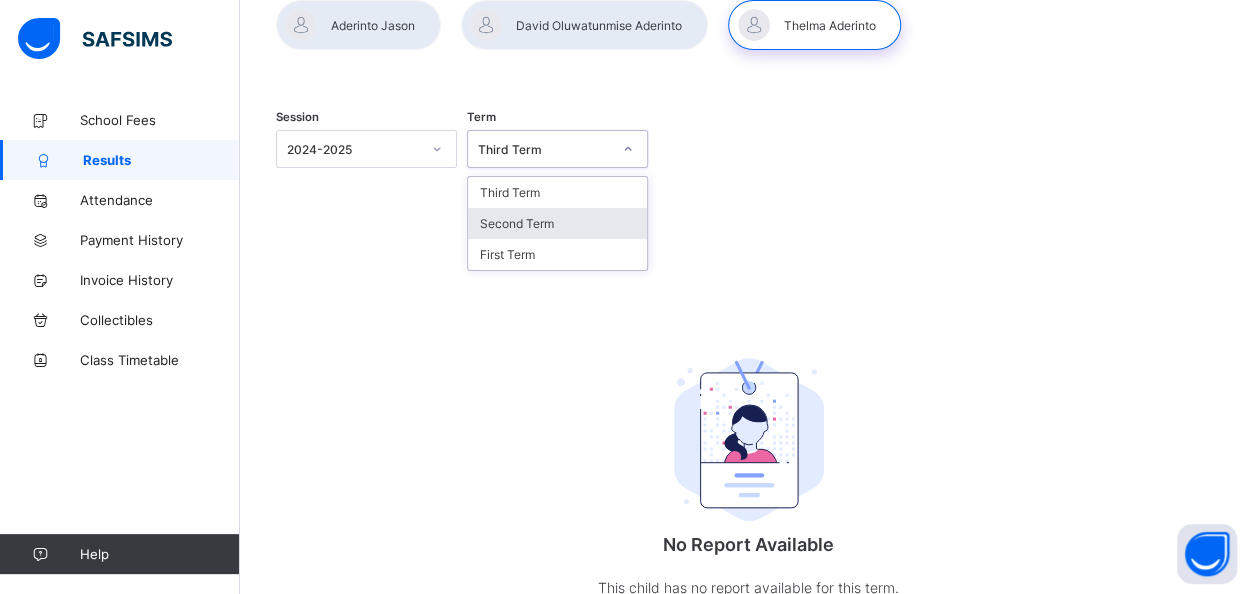 click on "Second Term" at bounding box center [557, 223] 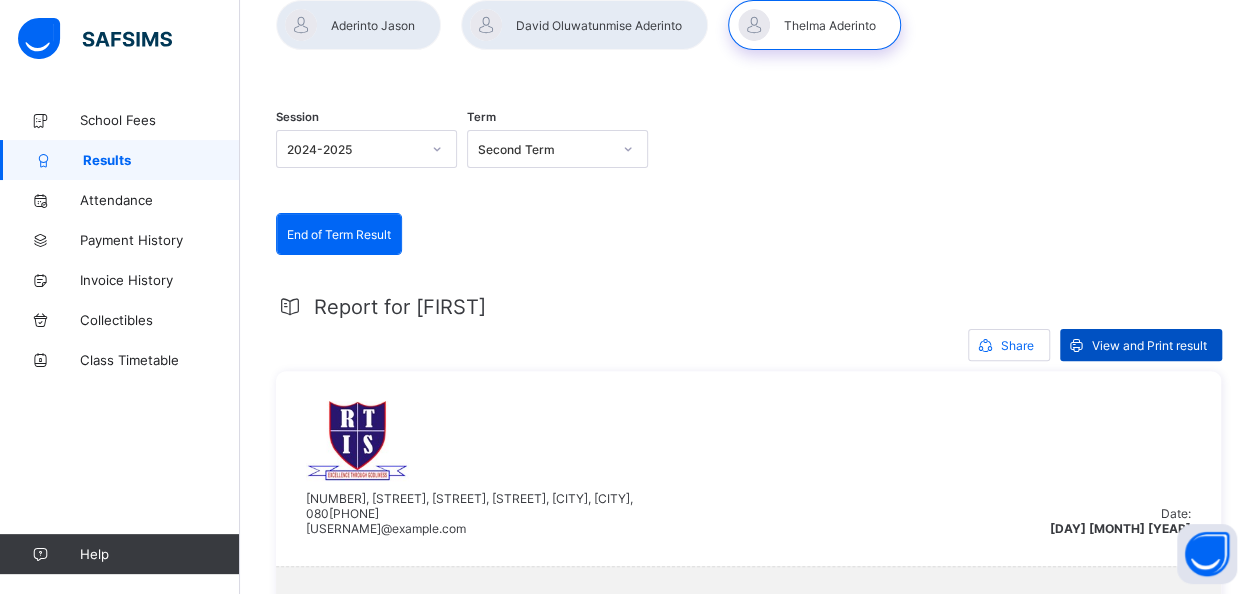 click on "View and Print result" at bounding box center [1149, 345] 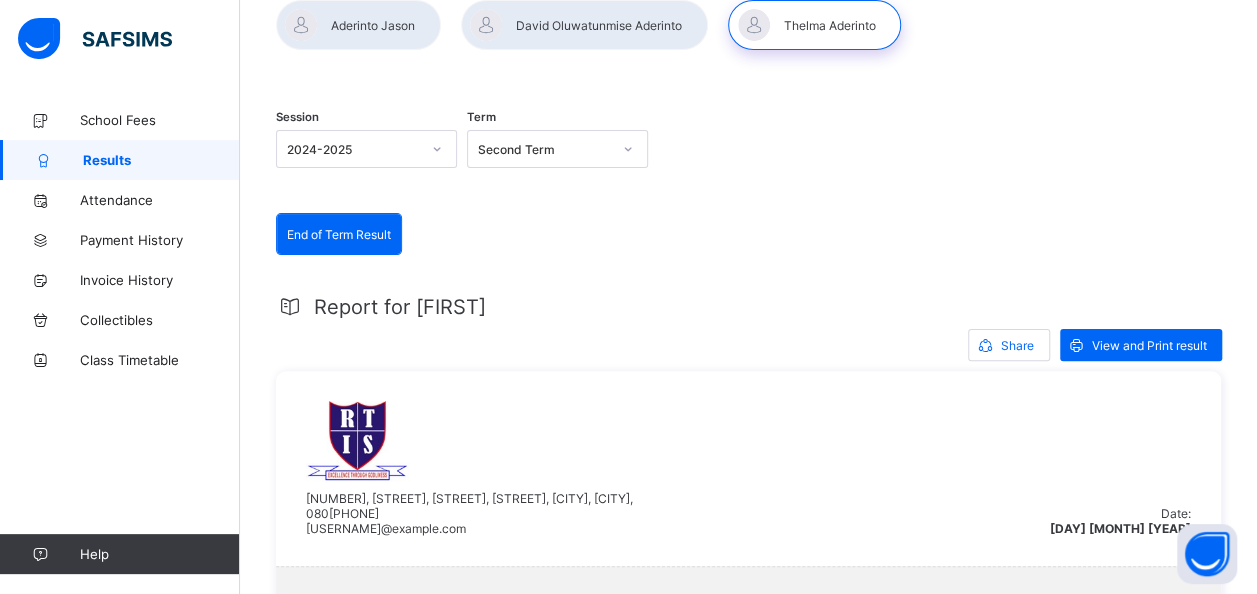 click on "Second Term" at bounding box center (538, 149) 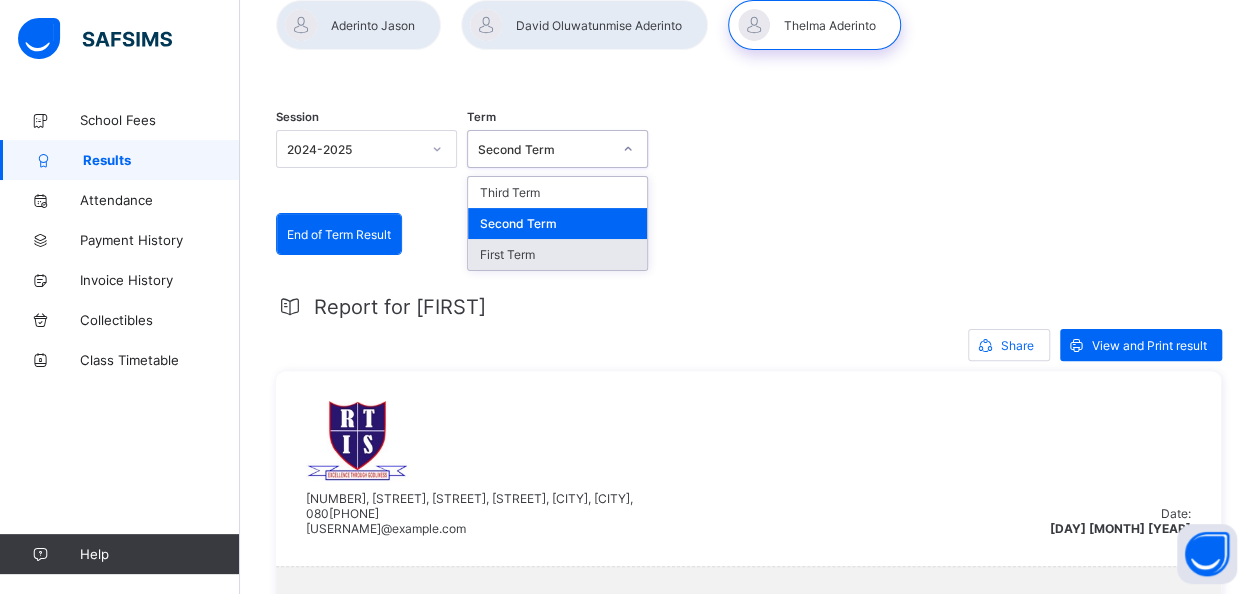 click on "First Term" at bounding box center [557, 254] 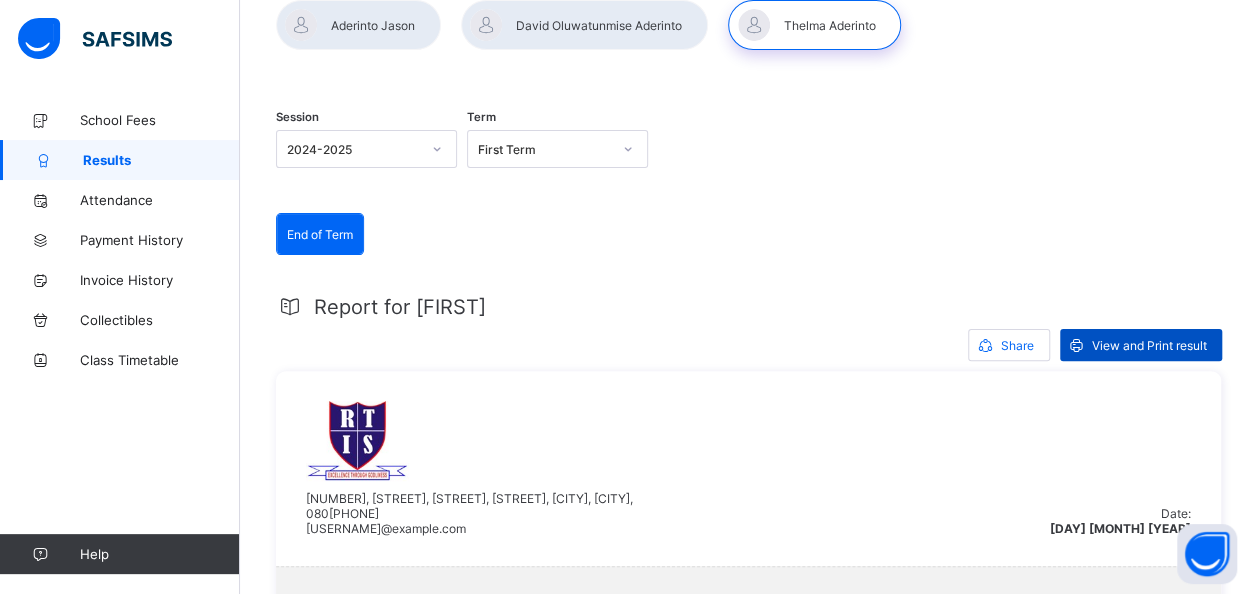 click on "View and Print result" at bounding box center [1149, 345] 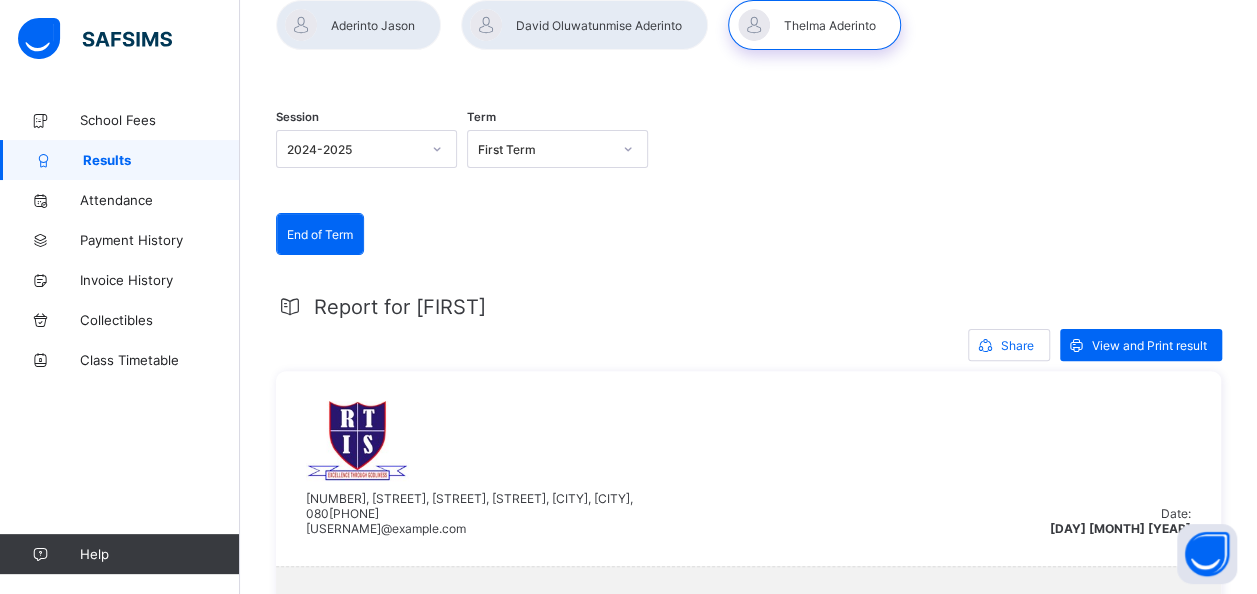 click at bounding box center [358, 25] 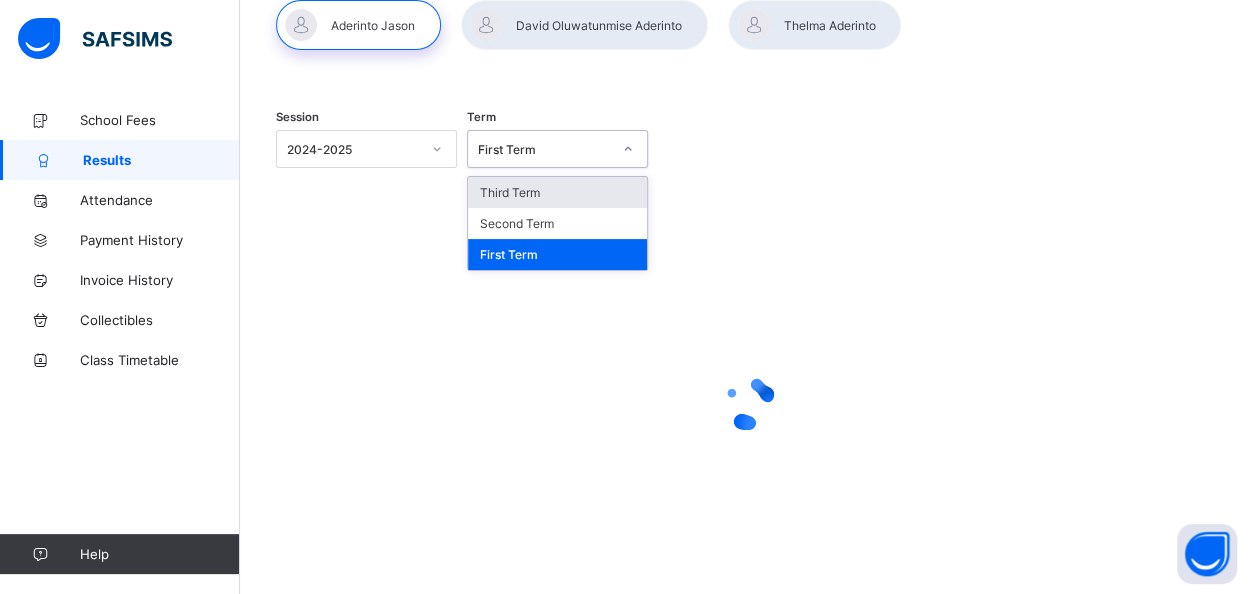 click at bounding box center (628, 149) 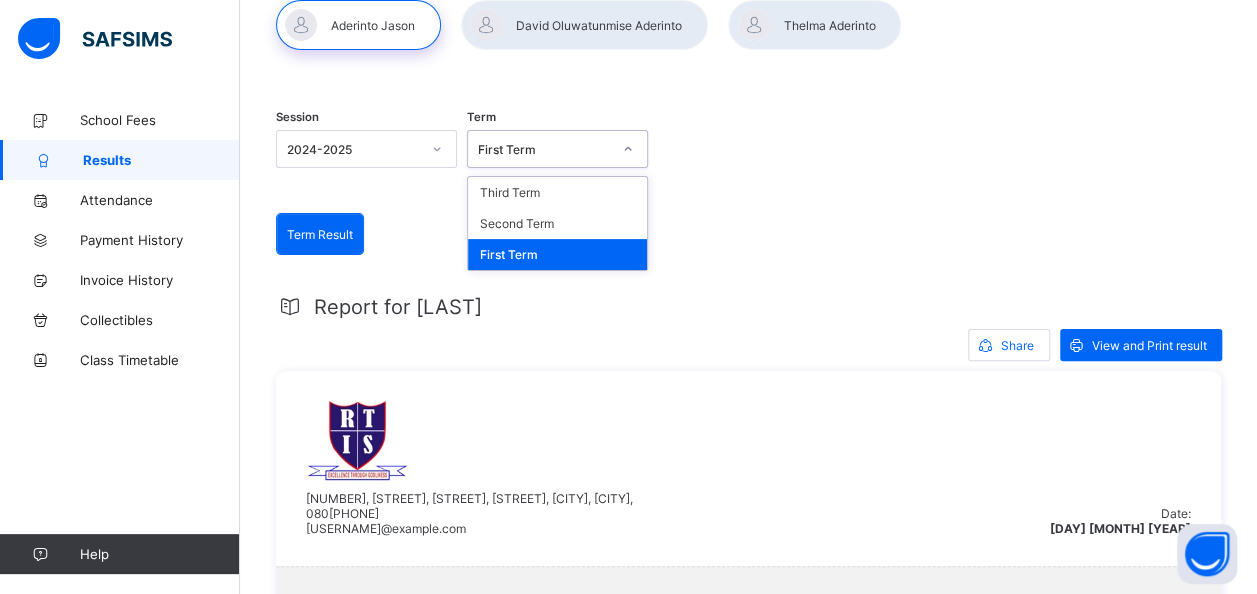 click on "First Term" at bounding box center [557, 254] 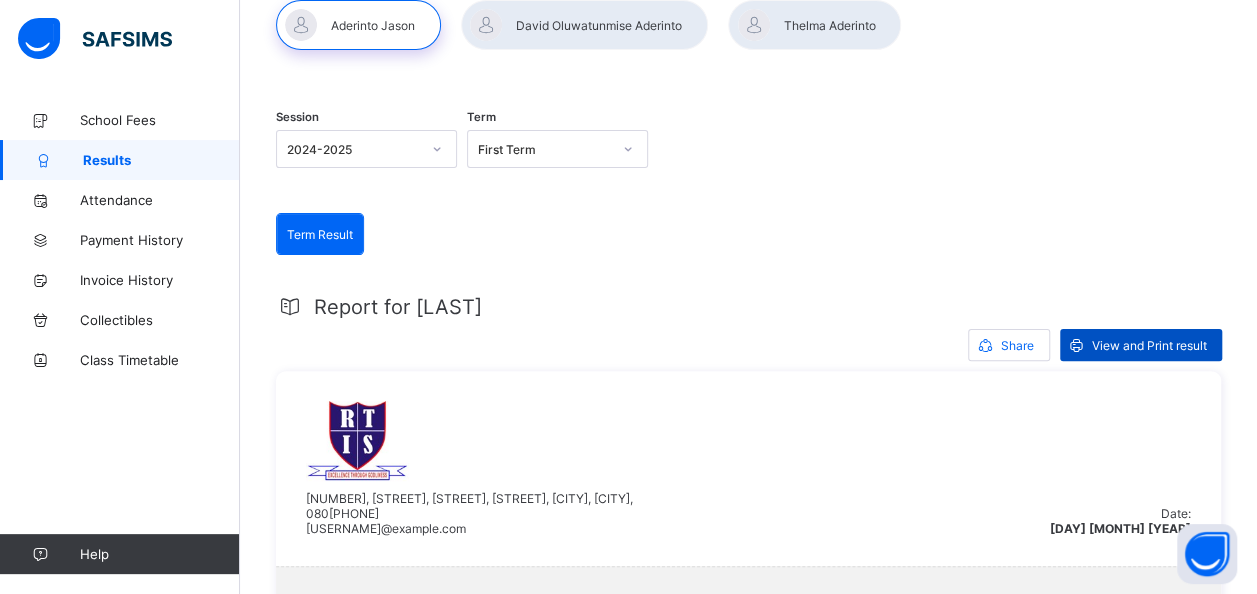click on "View and Print result" at bounding box center [1149, 345] 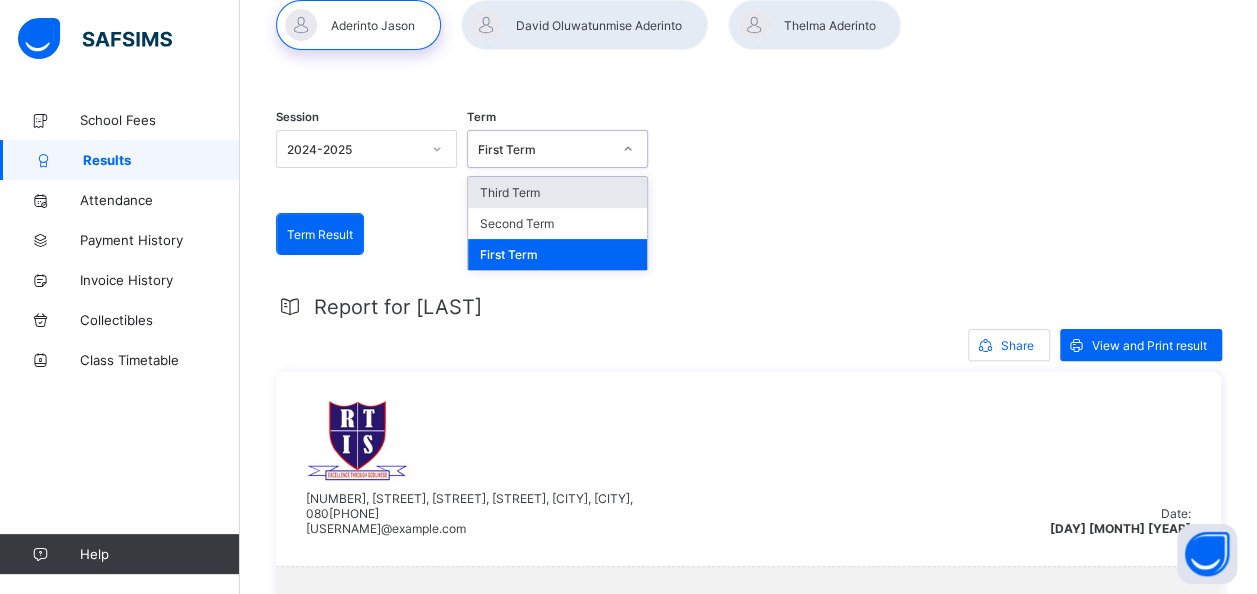 click on "First Term" at bounding box center (544, 149) 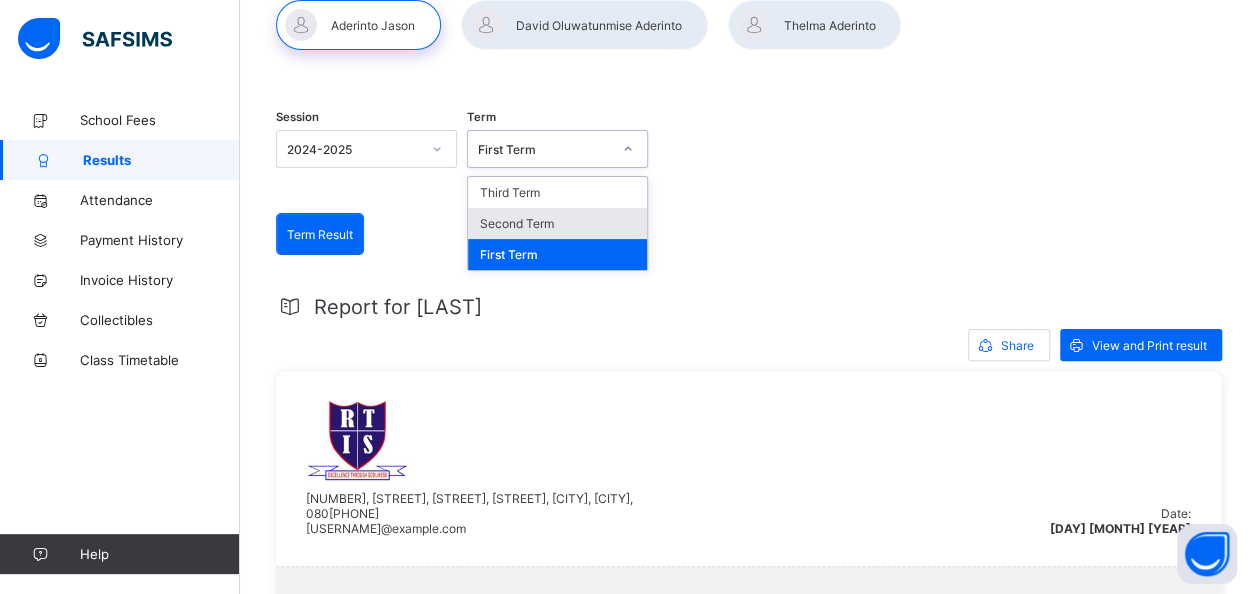 click on "Second Term" at bounding box center (557, 223) 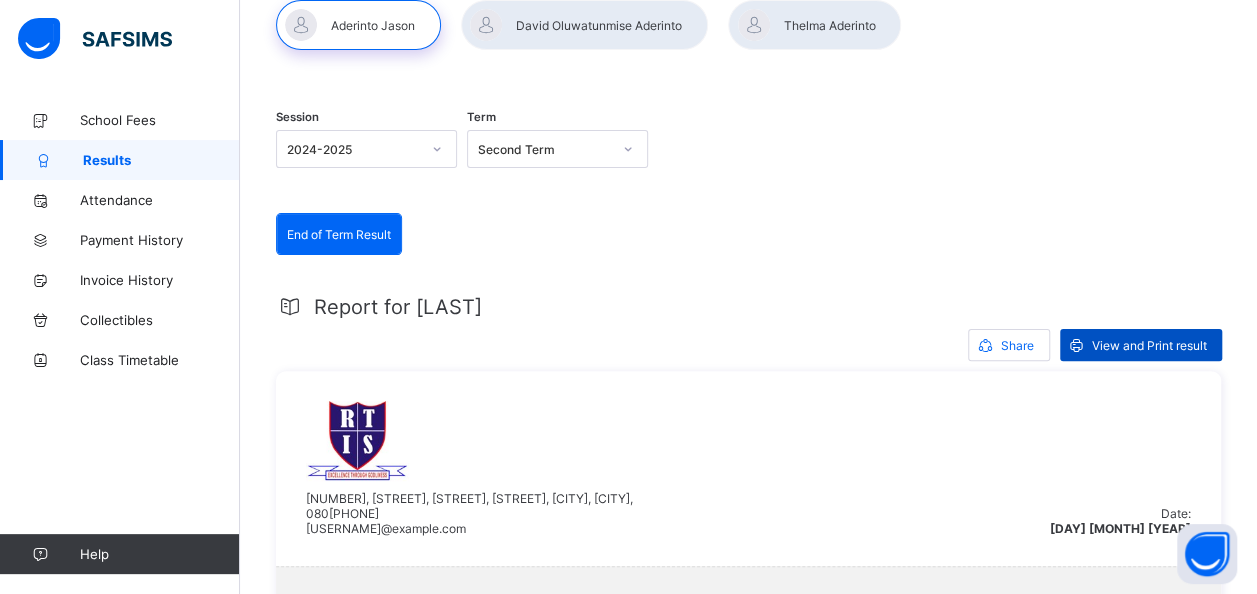 click on "View and Print result" at bounding box center (1141, 345) 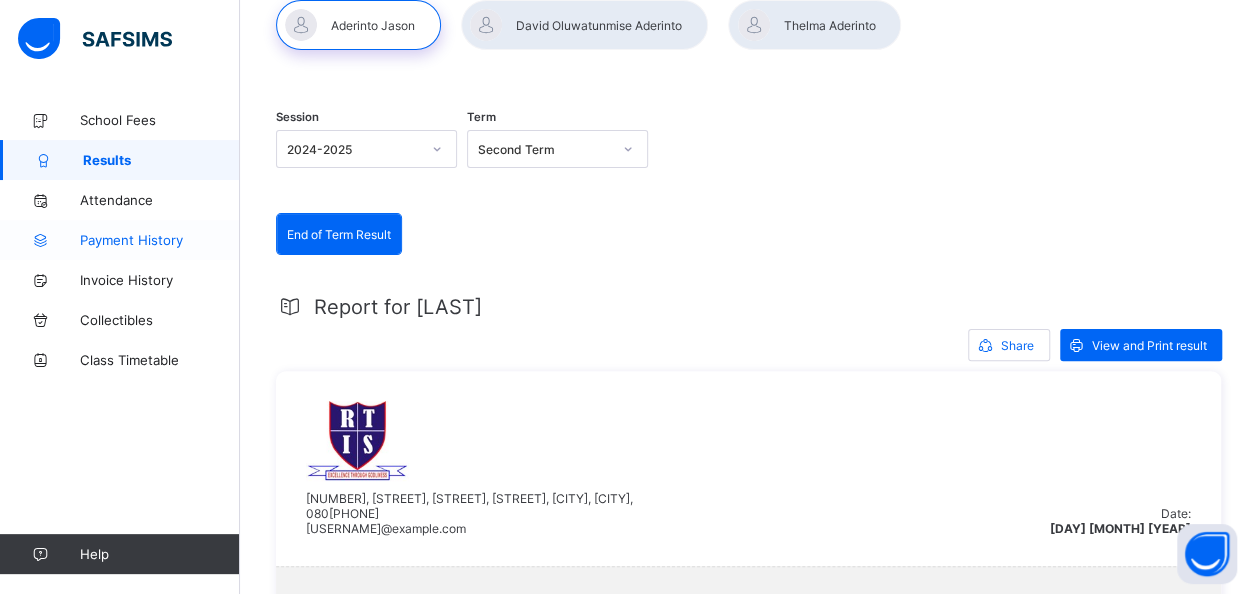 click on "Payment History" at bounding box center (120, 240) 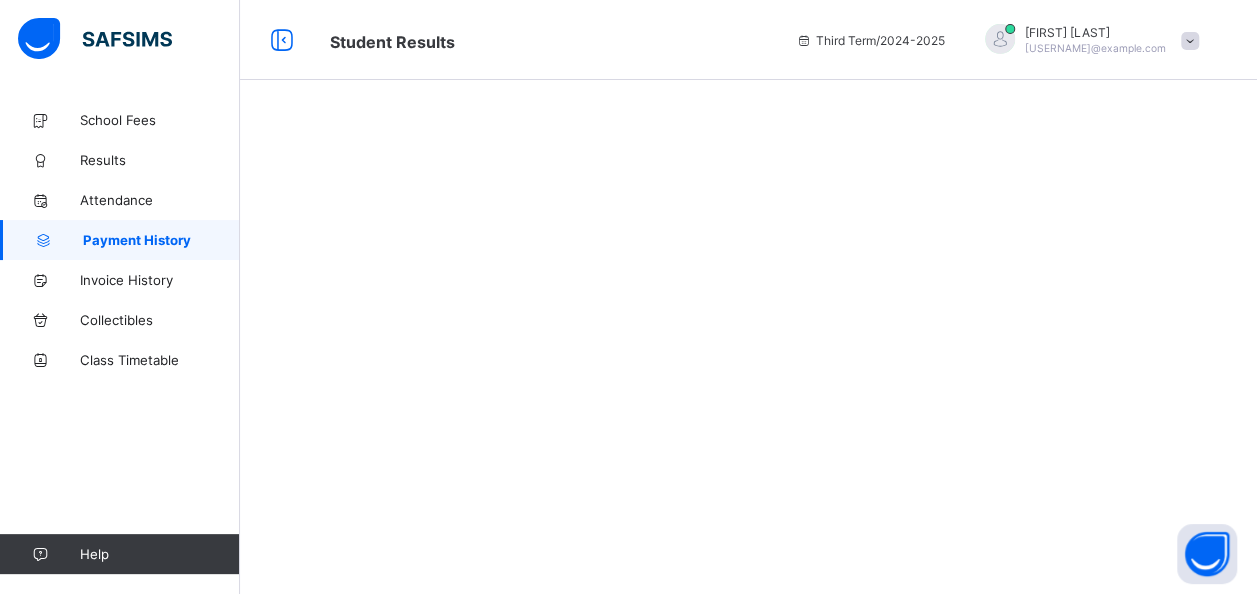 scroll, scrollTop: 0, scrollLeft: 0, axis: both 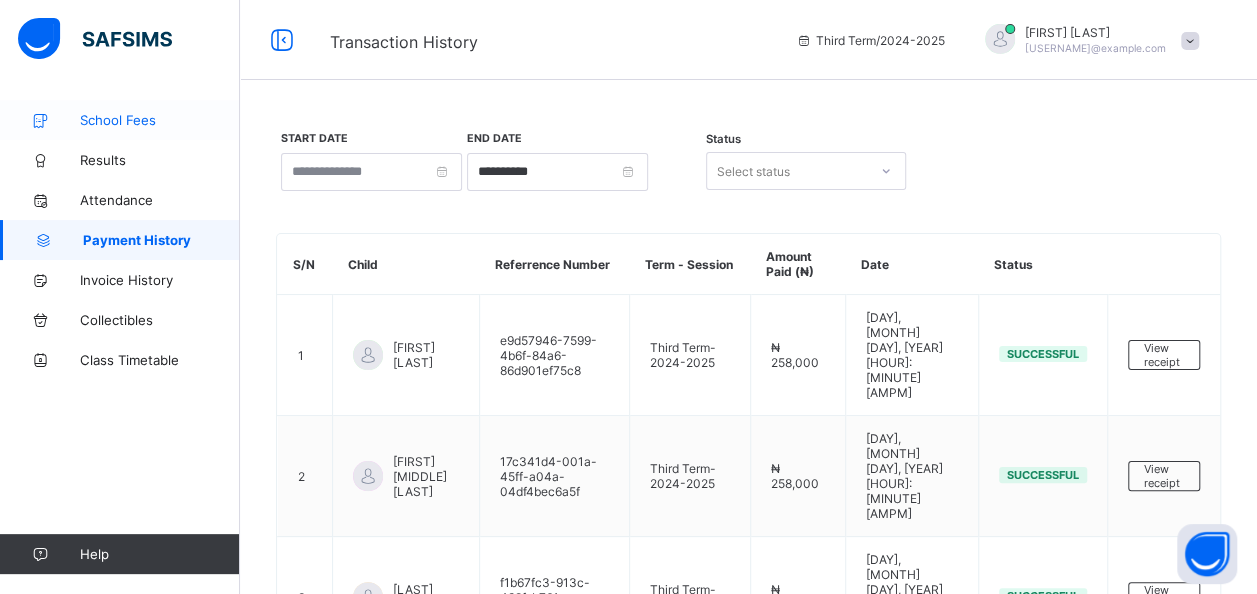 click on "School Fees" at bounding box center (120, 120) 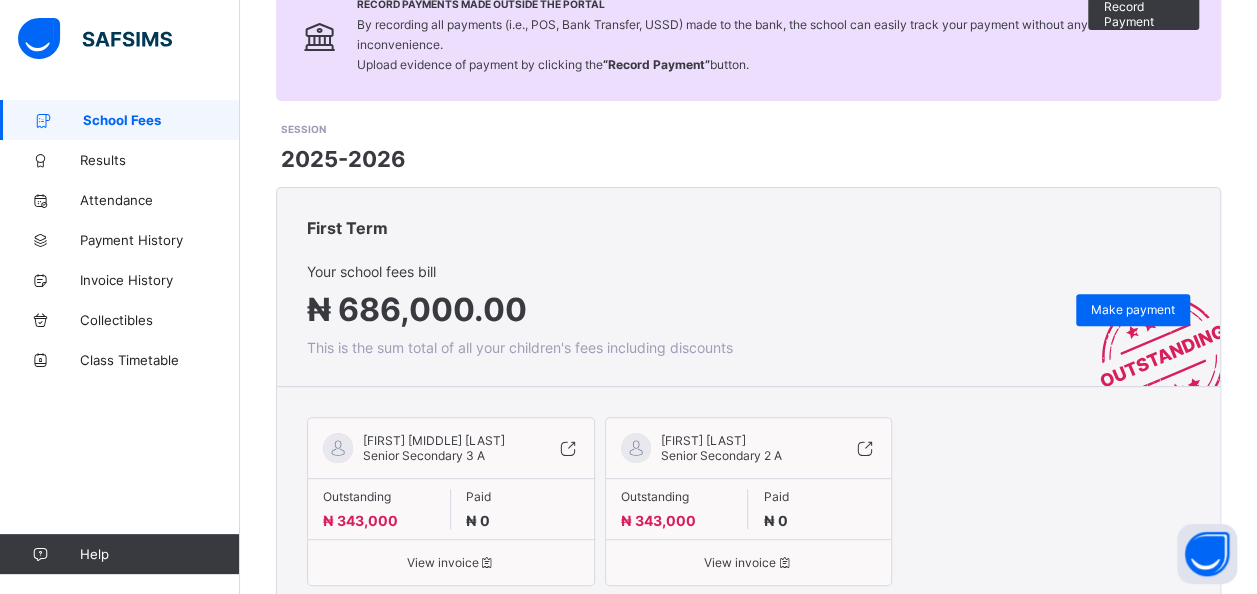 scroll, scrollTop: 250, scrollLeft: 0, axis: vertical 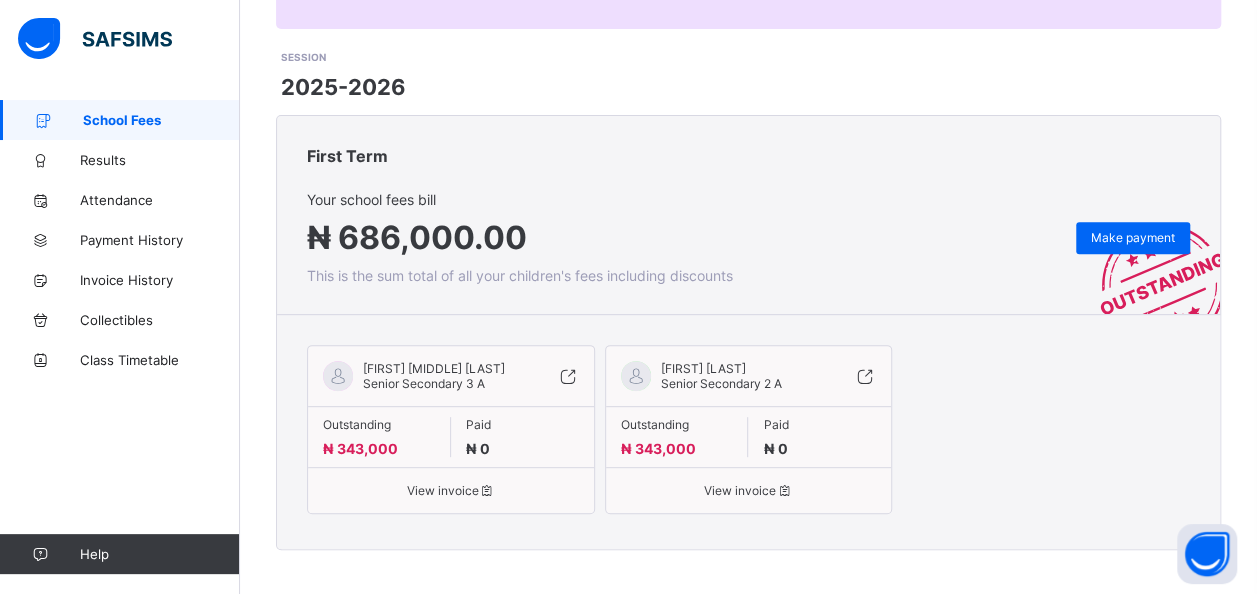 click on "View invoice" at bounding box center [749, 490] 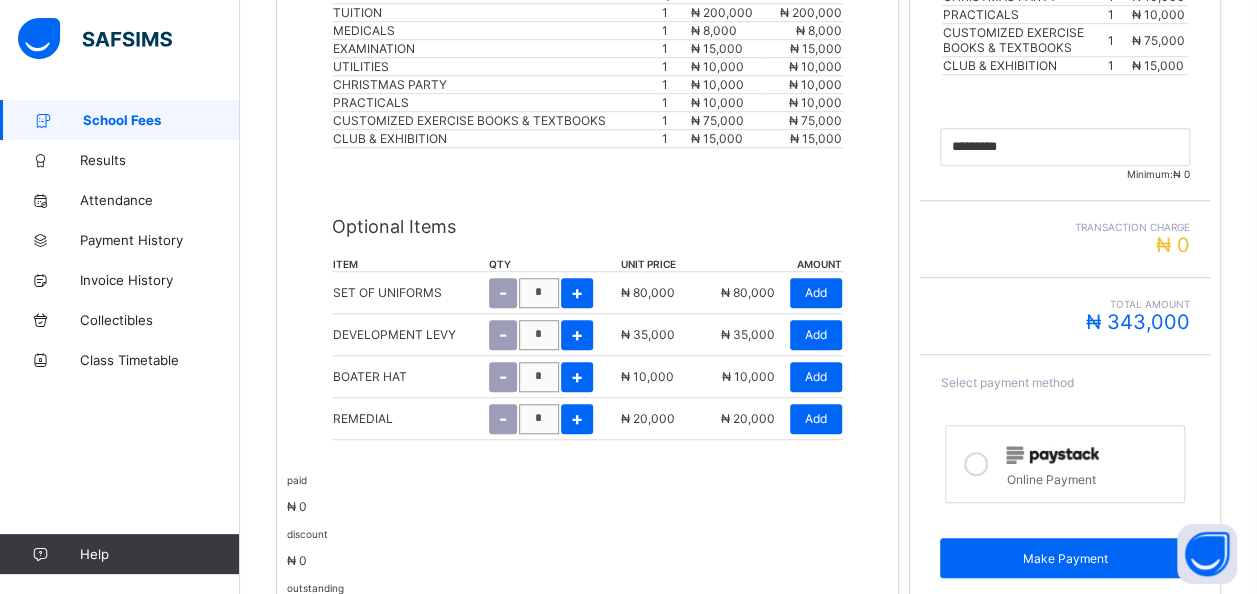 scroll, scrollTop: 631, scrollLeft: 0, axis: vertical 